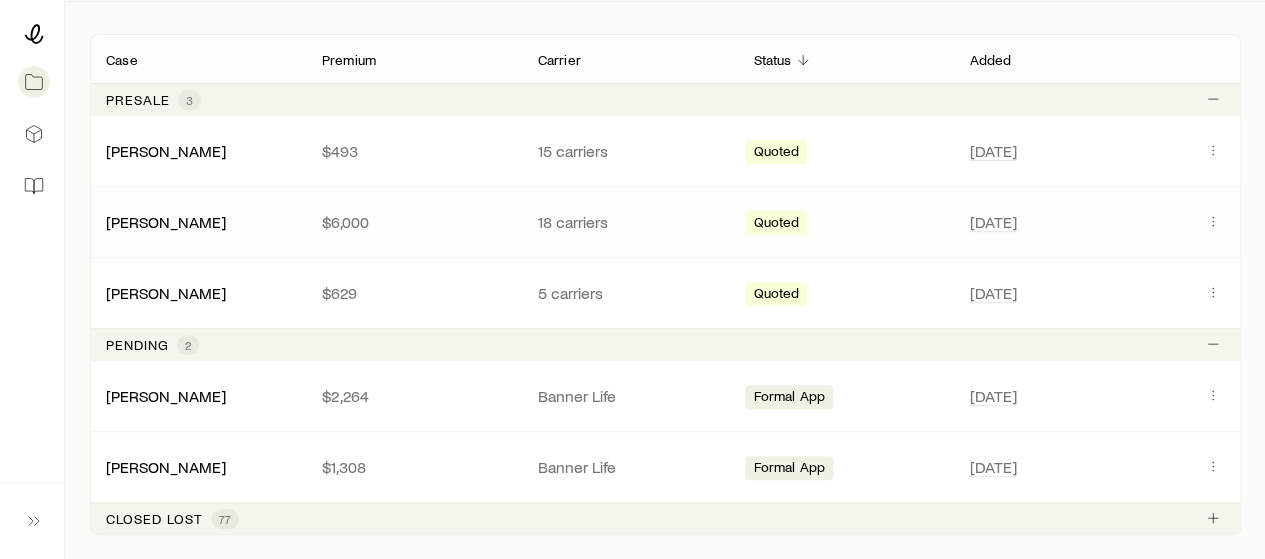 scroll, scrollTop: 381, scrollLeft: 0, axis: vertical 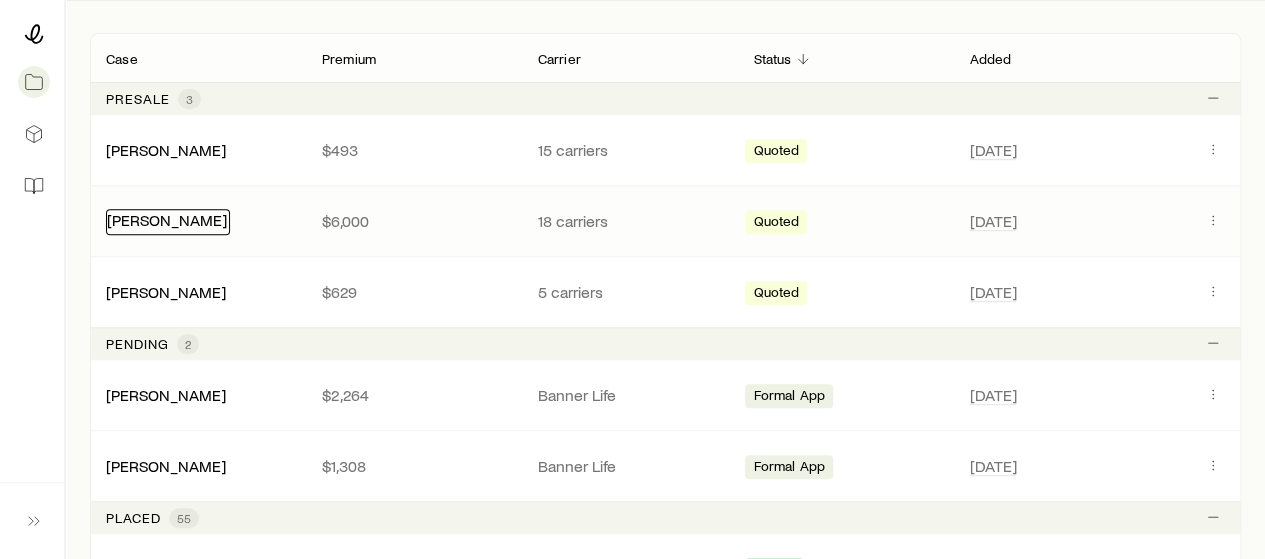 click on "[PERSON_NAME]" at bounding box center [167, 219] 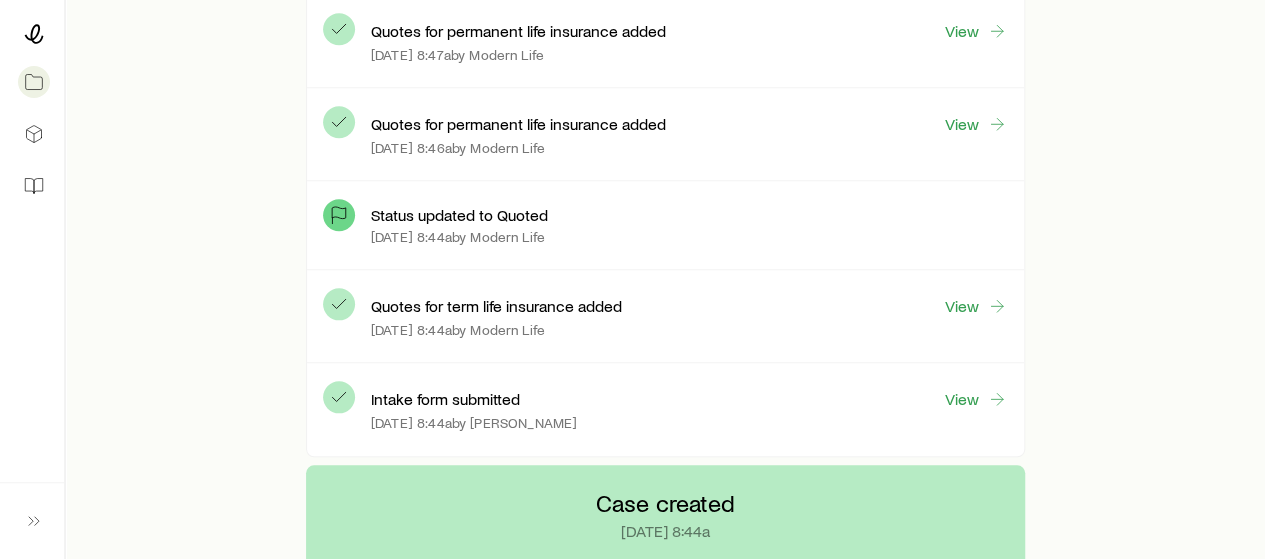 scroll, scrollTop: 933, scrollLeft: 0, axis: vertical 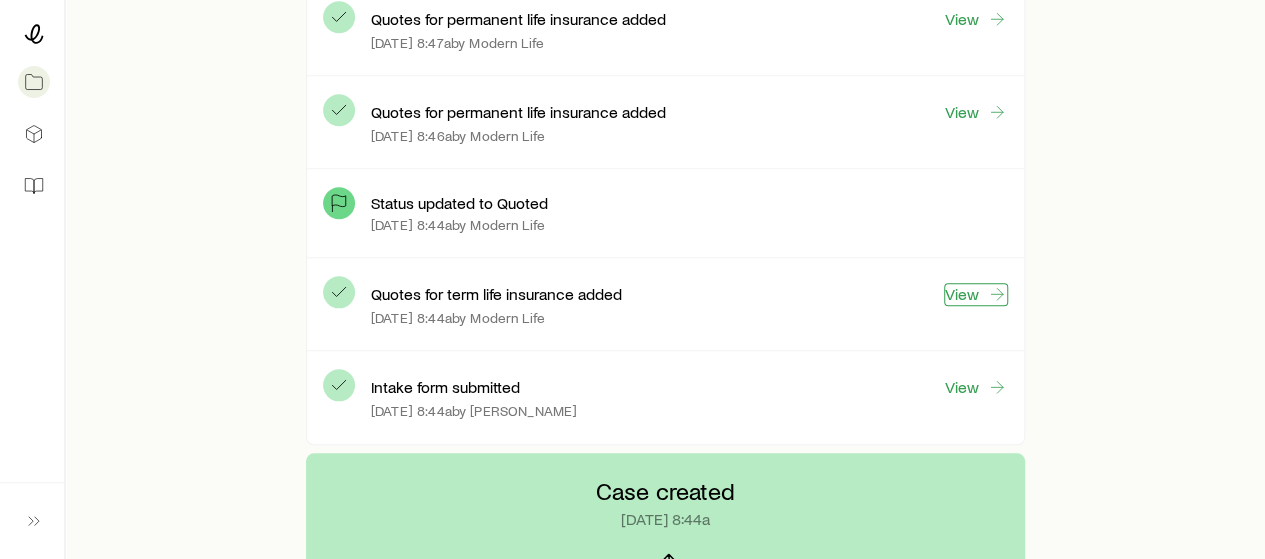 click on "View" at bounding box center [976, 294] 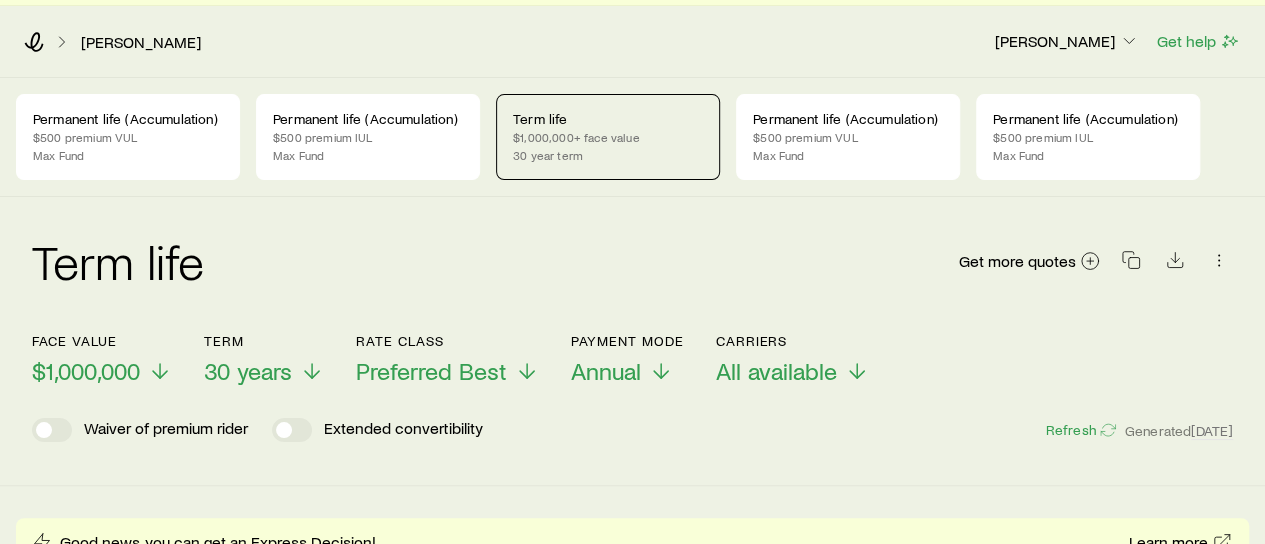 scroll, scrollTop: 31, scrollLeft: 0, axis: vertical 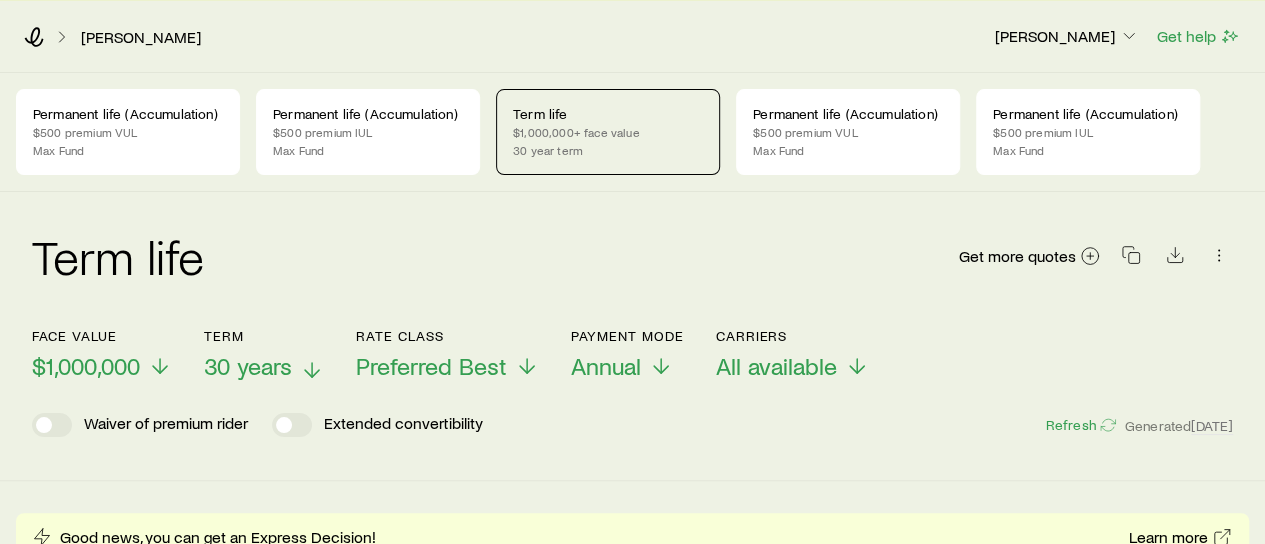 click on "30 years" at bounding box center [248, 366] 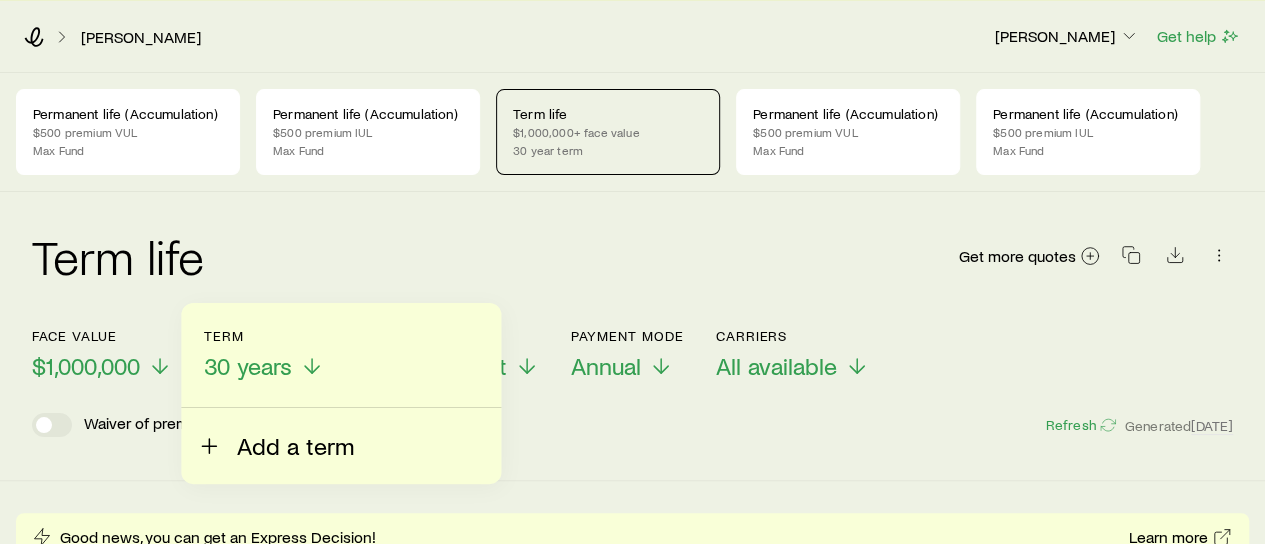 click on "Add a term" at bounding box center [295, 446] 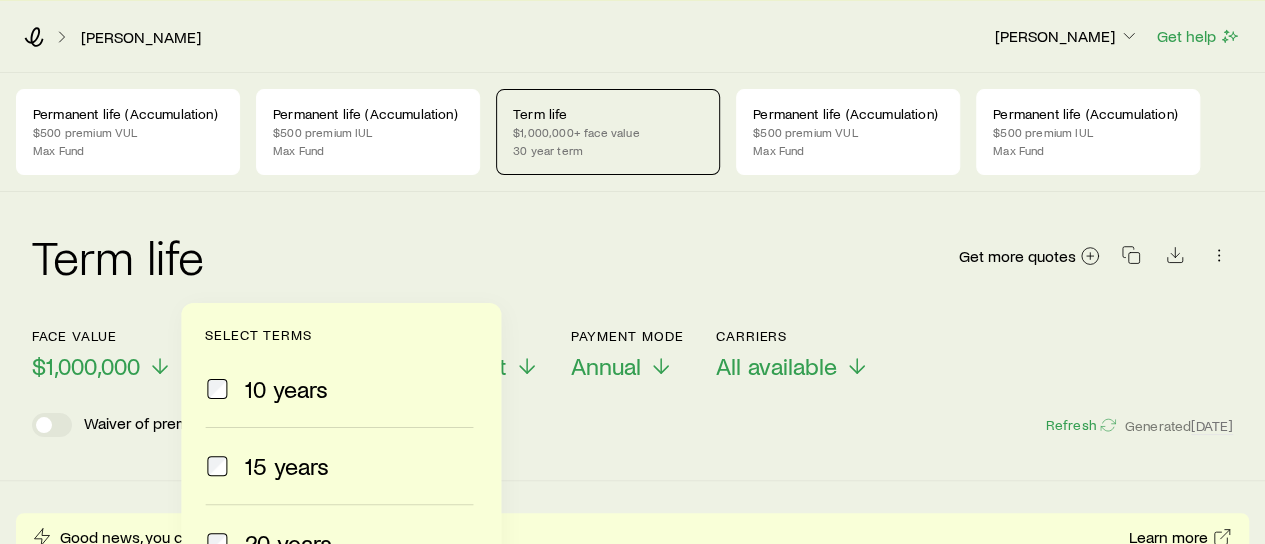 click on "10 years" at bounding box center (286, 389) 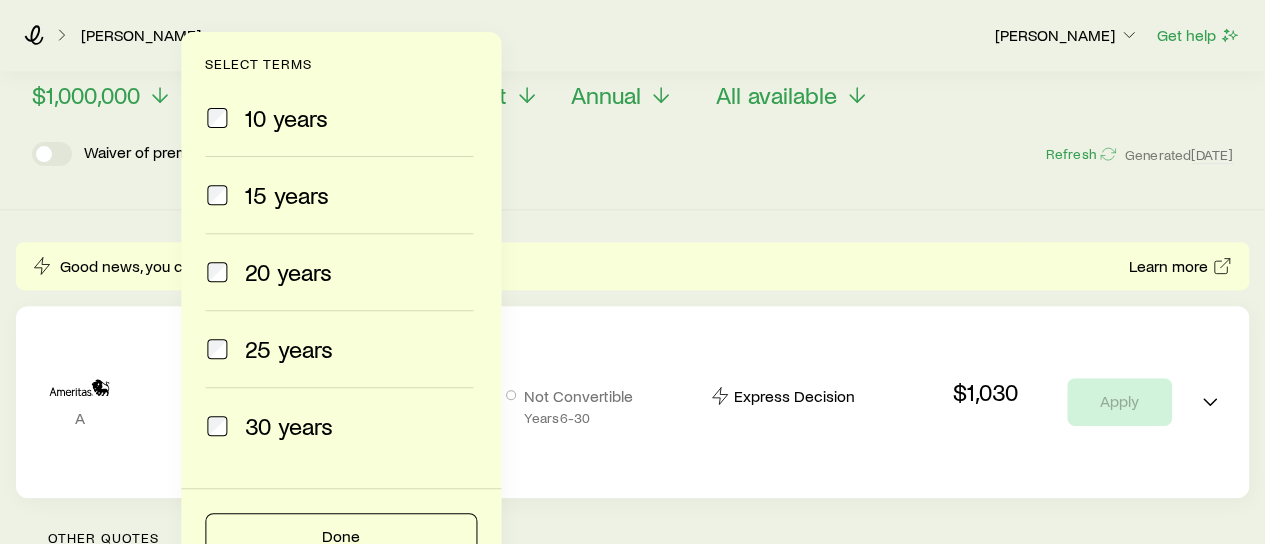 scroll, scrollTop: 311, scrollLeft: 0, axis: vertical 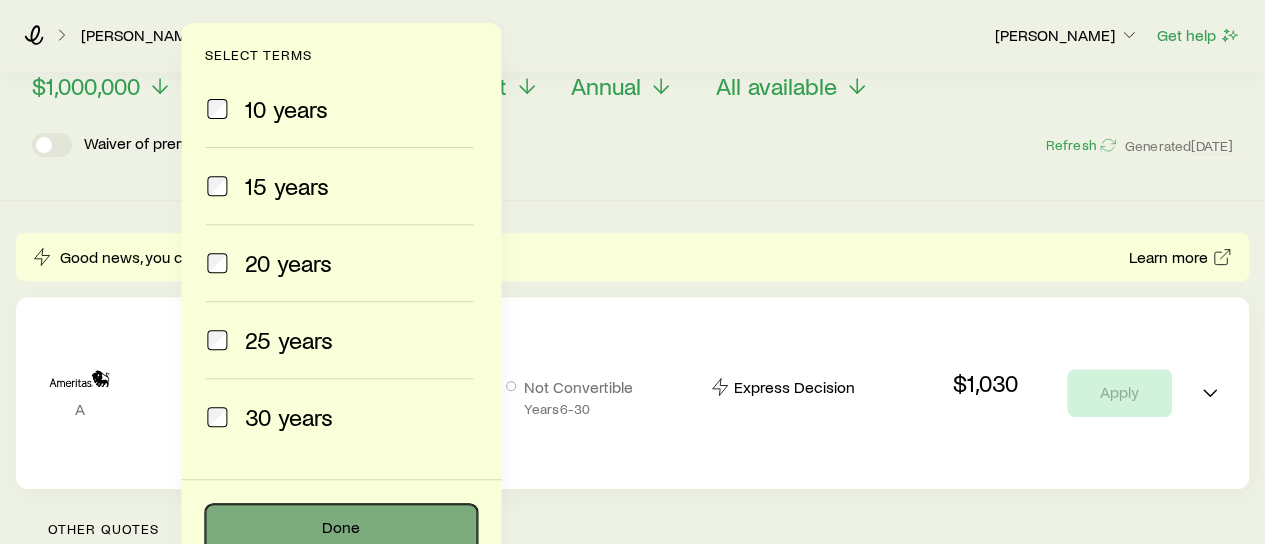 click on "Done" at bounding box center [341, 528] 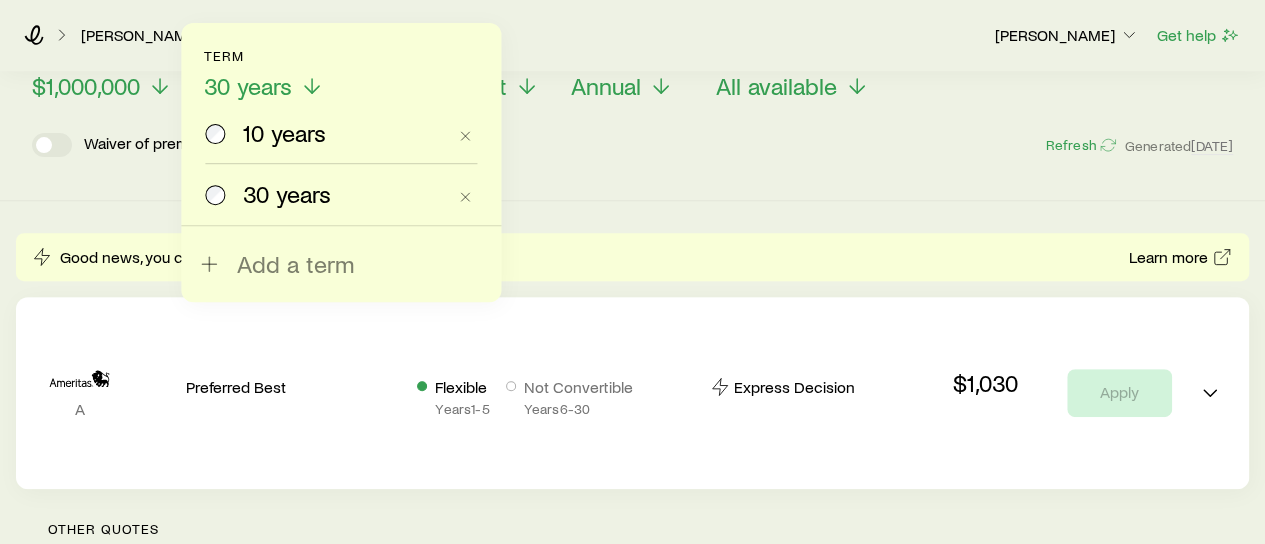 click on "10 years" at bounding box center (325, 133) 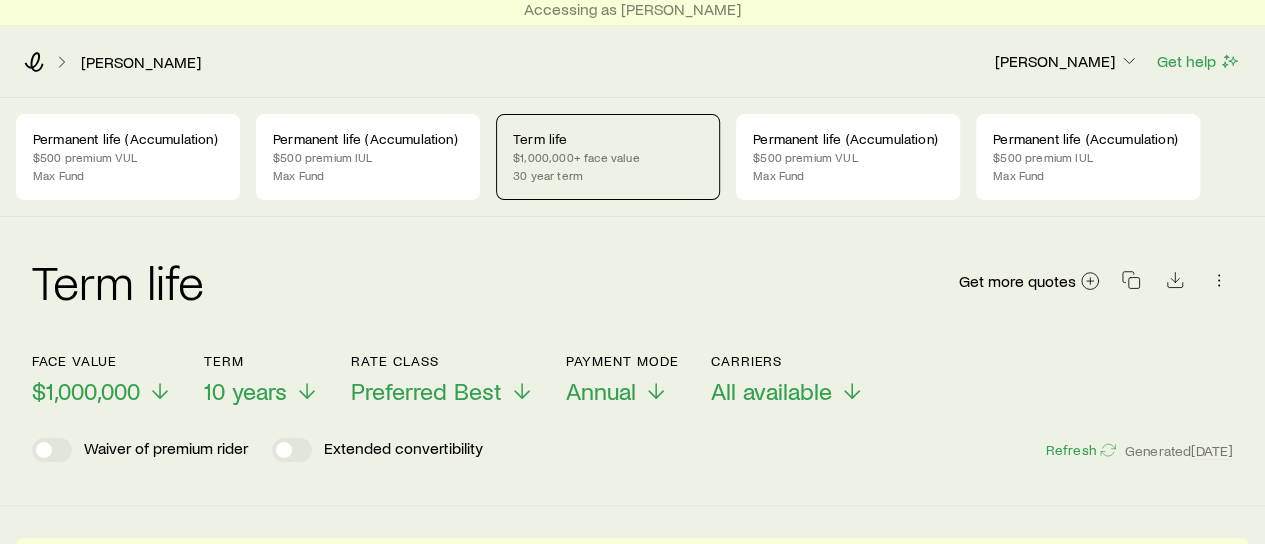 scroll, scrollTop: 0, scrollLeft: 0, axis: both 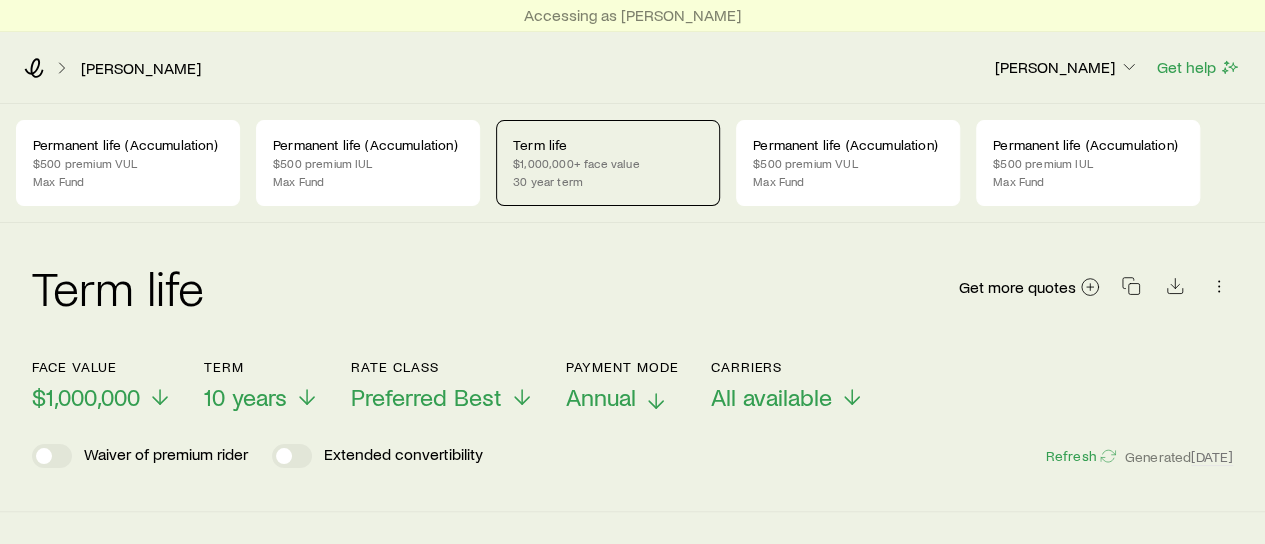click on "Annual" at bounding box center (601, 397) 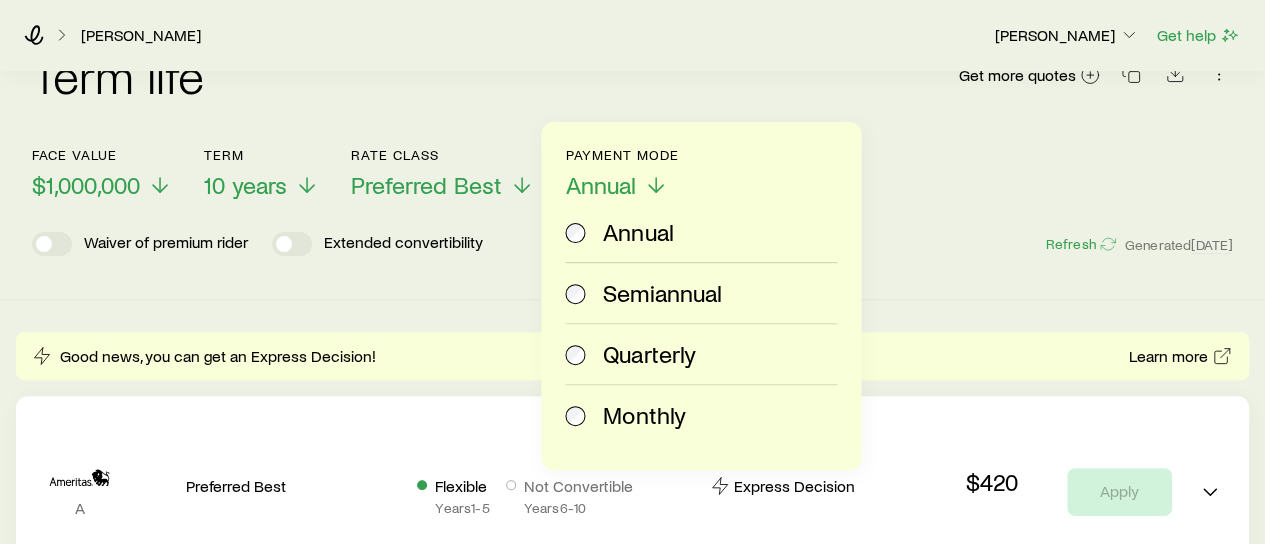 scroll, scrollTop: 210, scrollLeft: 0, axis: vertical 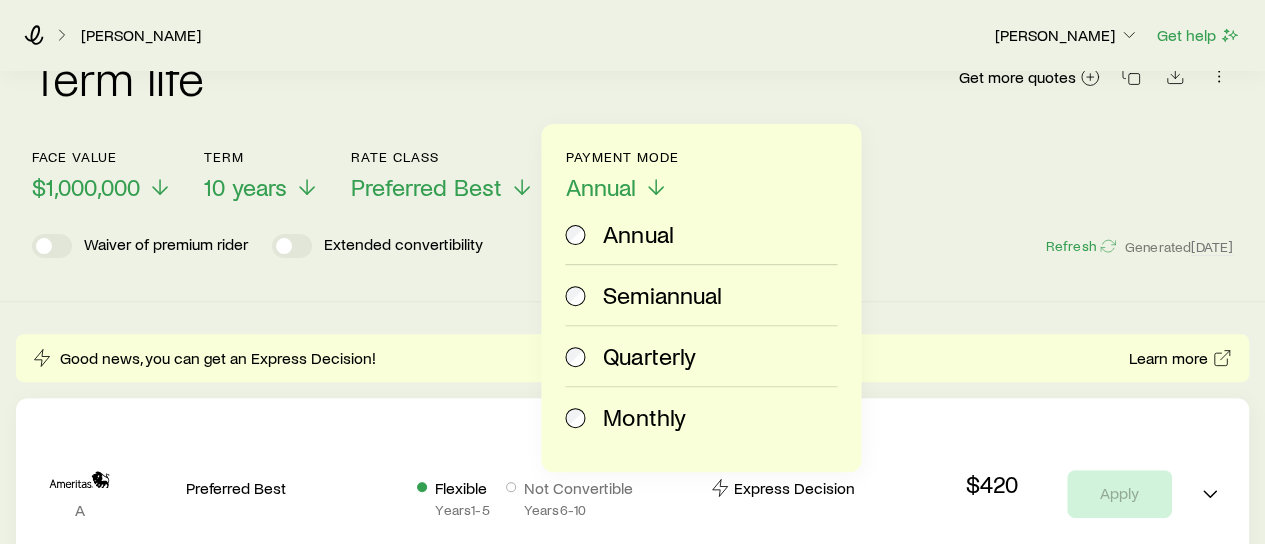 click on "Monthly" at bounding box center [644, 417] 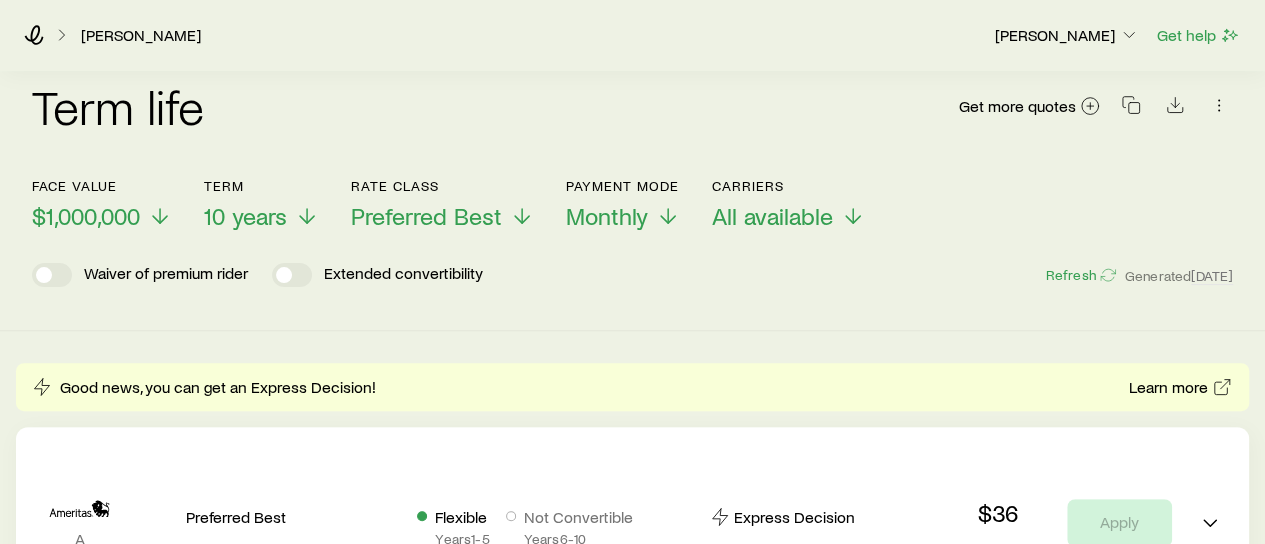 scroll, scrollTop: 171, scrollLeft: 0, axis: vertical 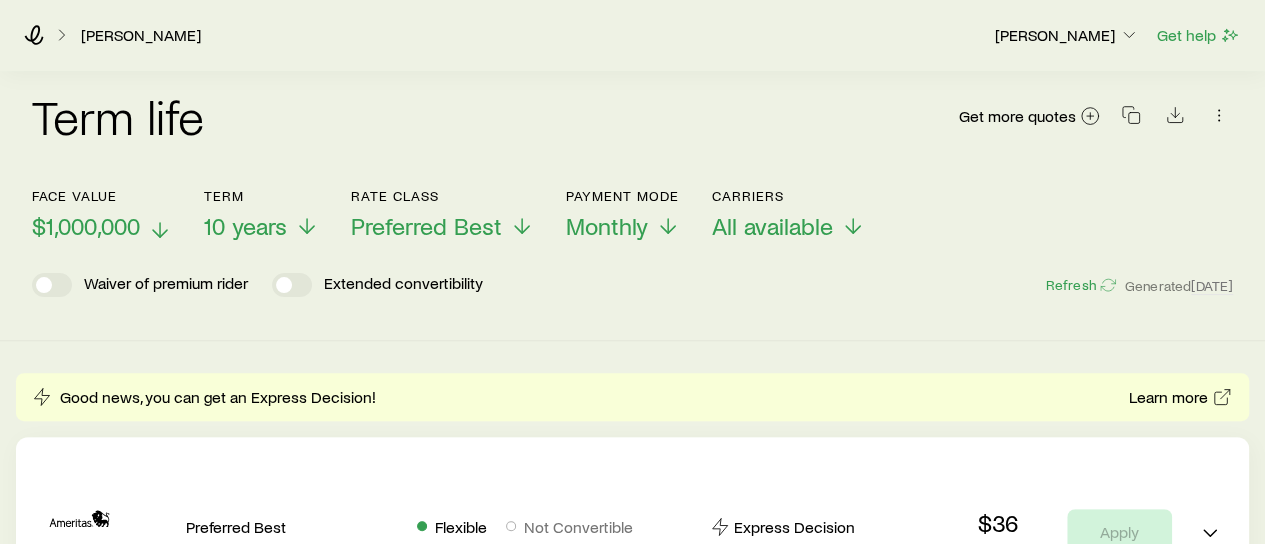 click on "$1,000,000" at bounding box center (86, 226) 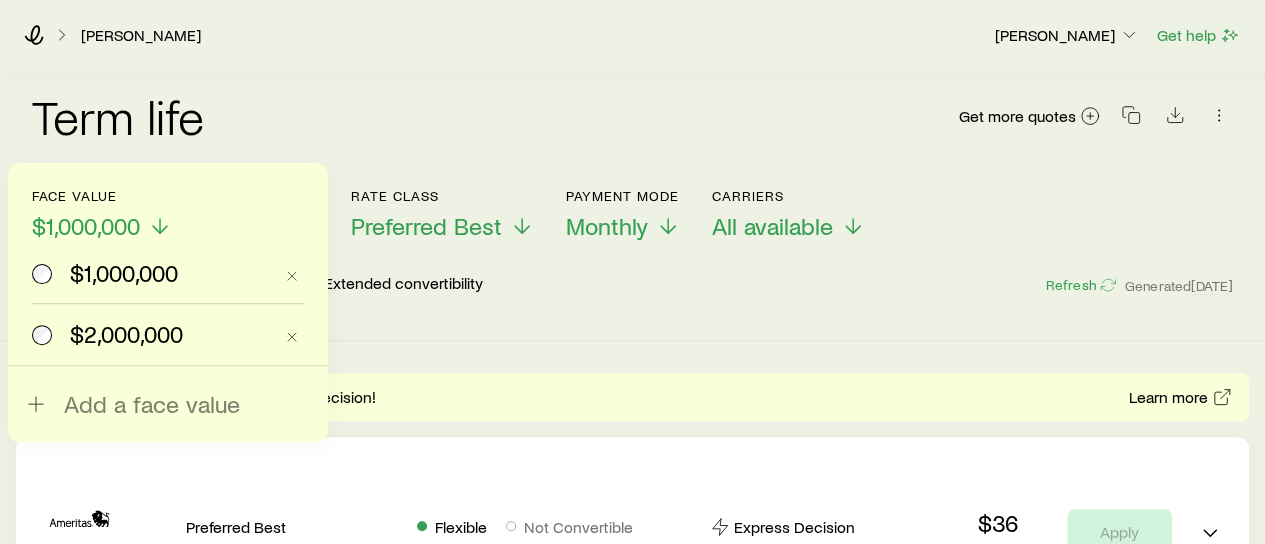 click on "$2,000,000" at bounding box center [126, 334] 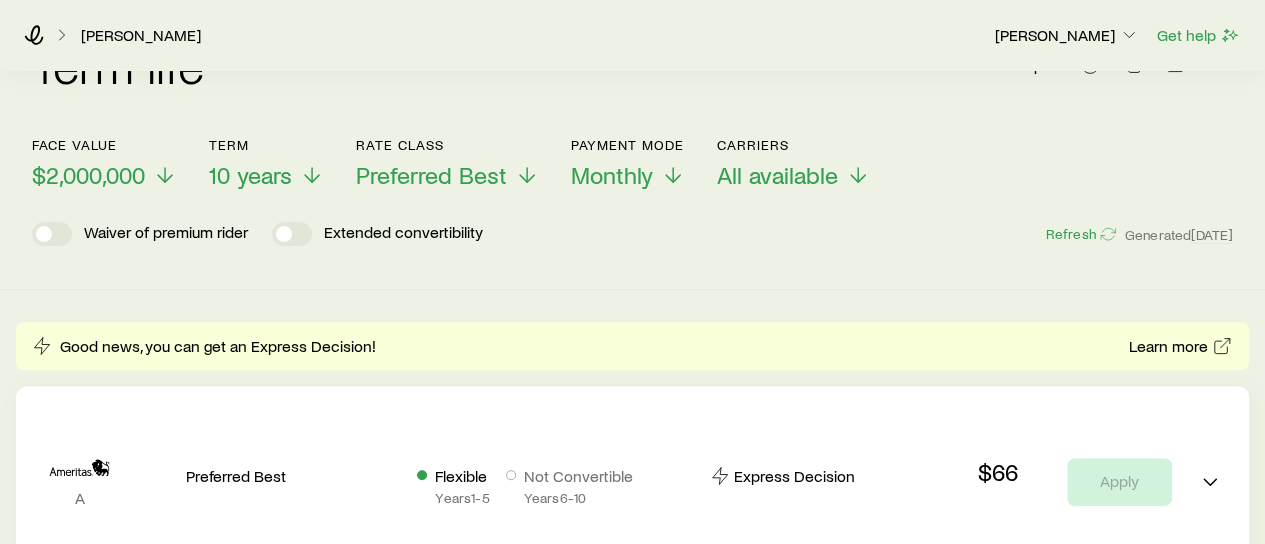 scroll, scrollTop: 218, scrollLeft: 0, axis: vertical 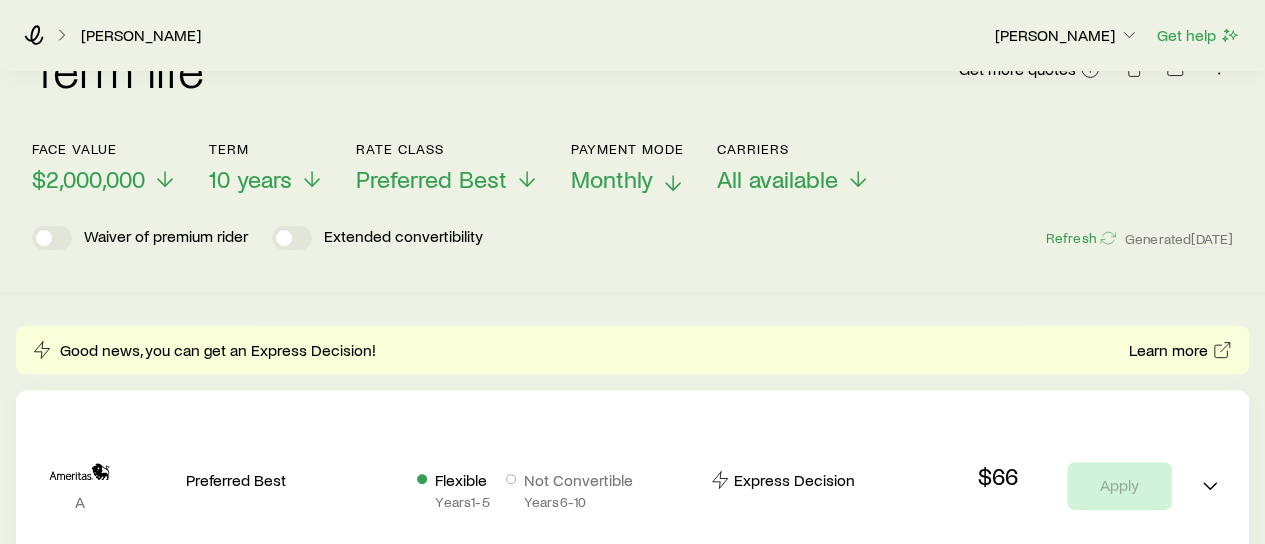 click on "Monthly" at bounding box center [612, 179] 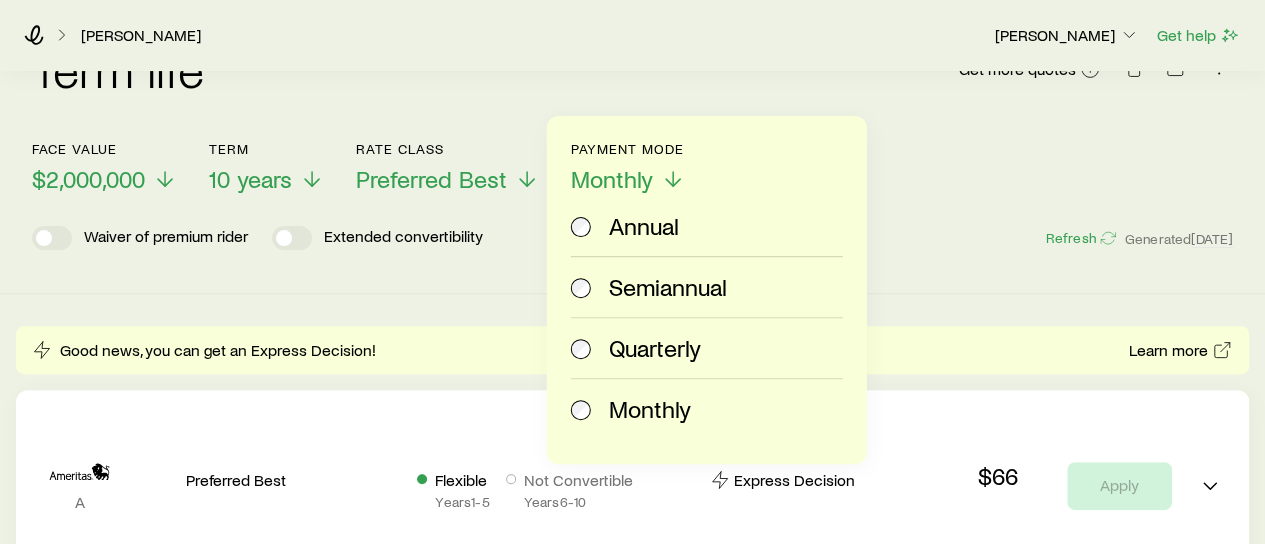 click on "Annual" at bounding box center [644, 226] 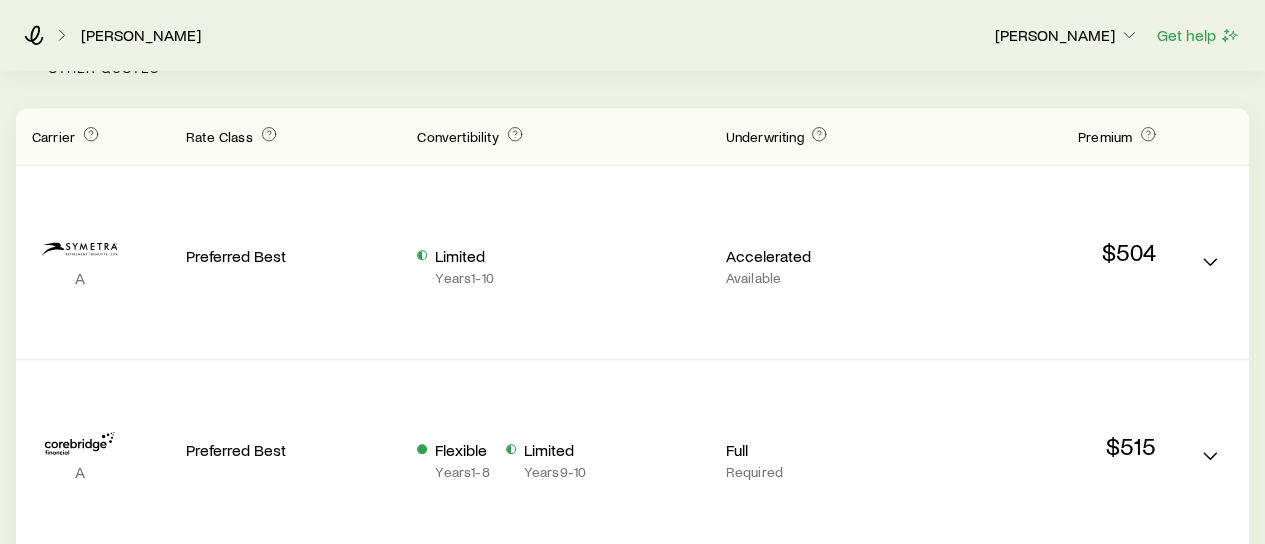 scroll, scrollTop: 848, scrollLeft: 0, axis: vertical 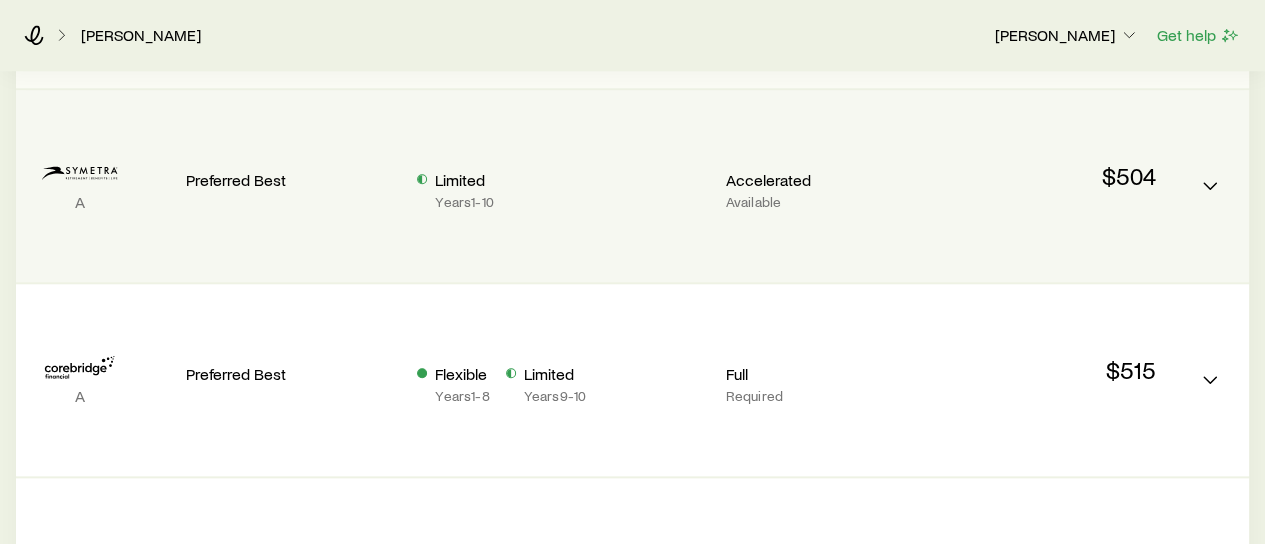 click on "Limited Years  1 - 10" at bounding box center [555, 186] 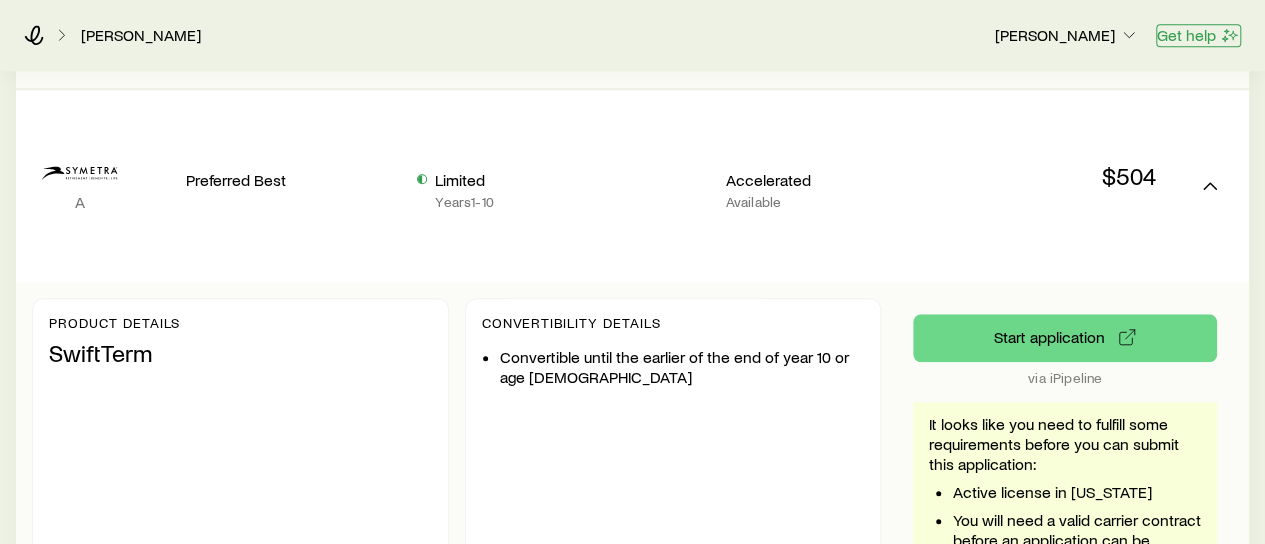 click on "Get help" at bounding box center (1198, 35) 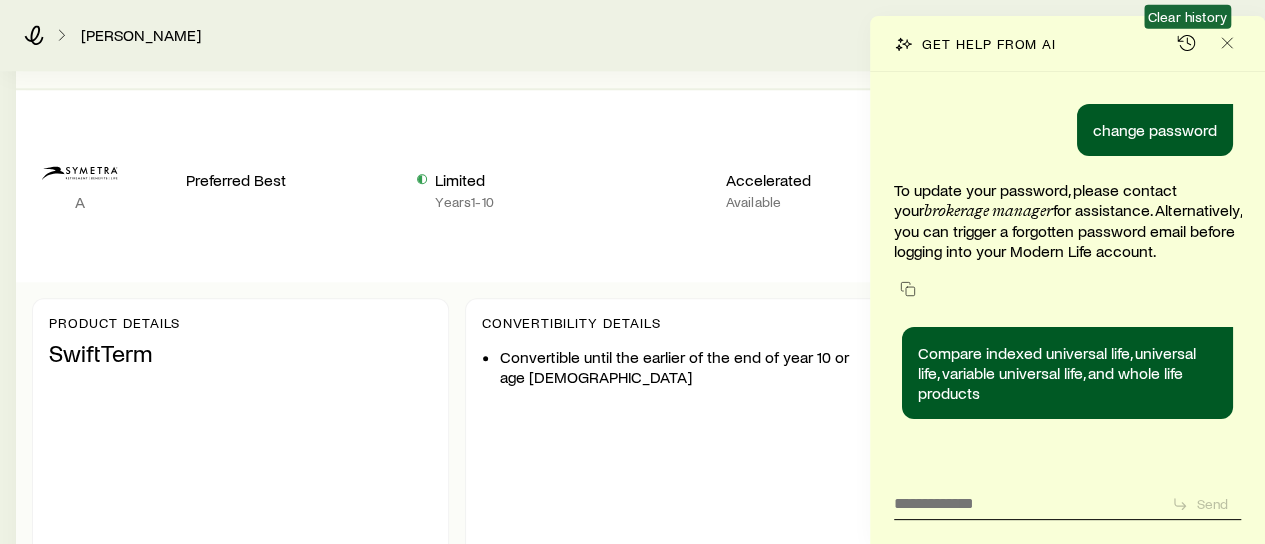 scroll, scrollTop: 3119, scrollLeft: 0, axis: vertical 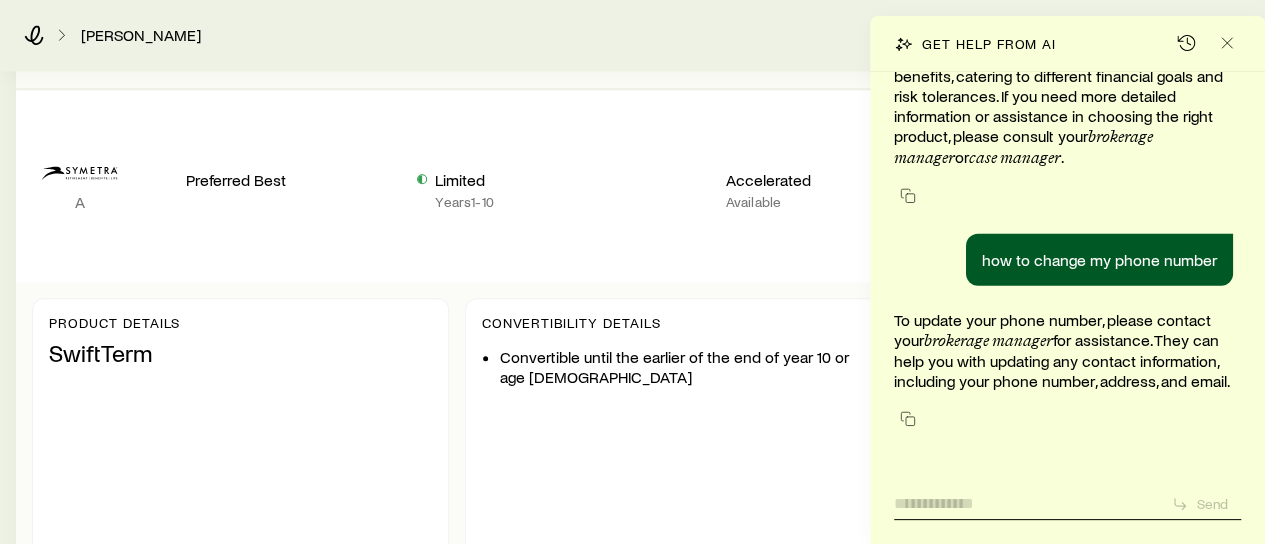 click at bounding box center [1025, 497] 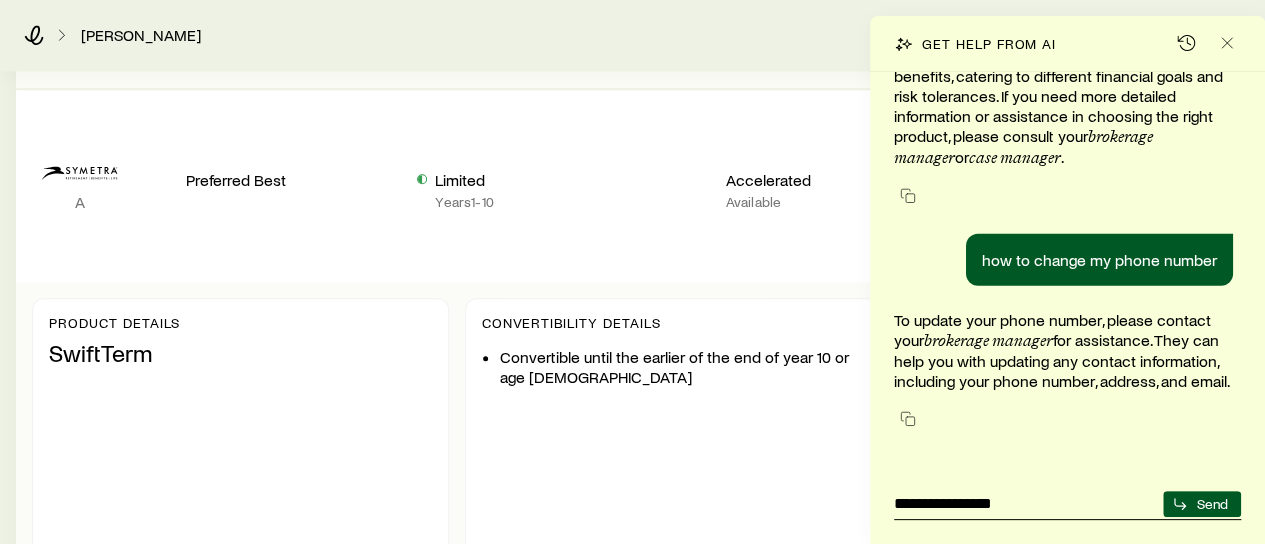 type on "**********" 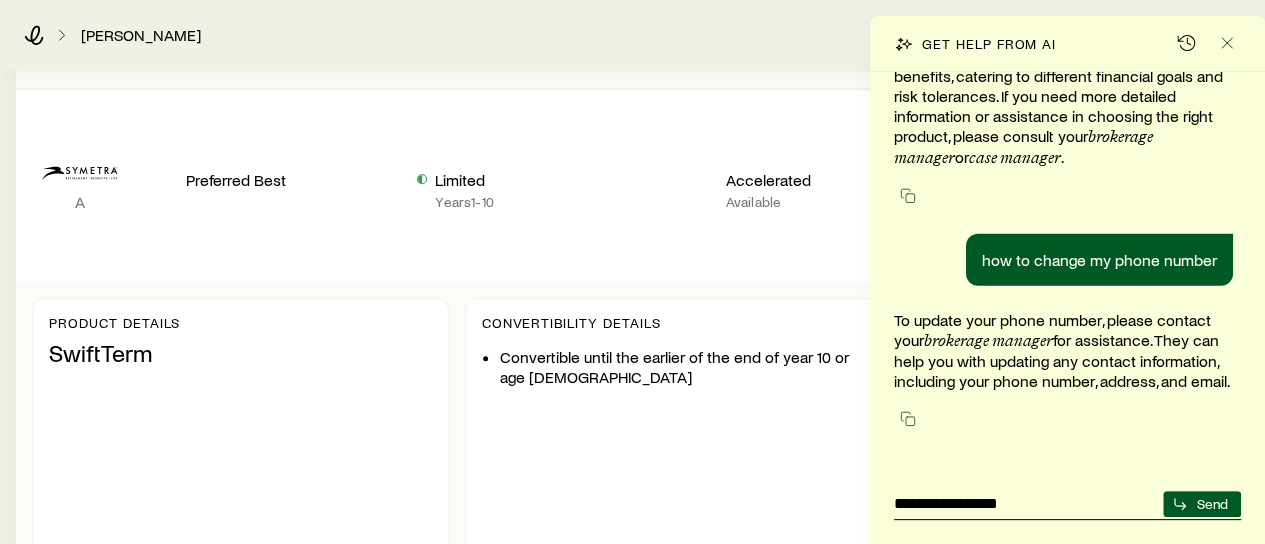 type 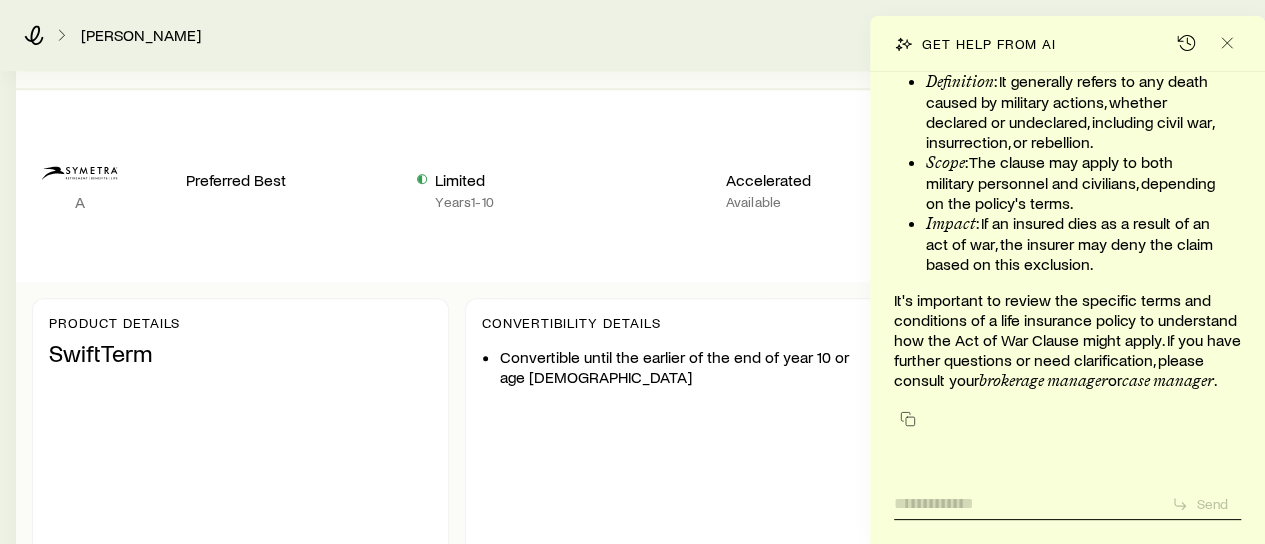 scroll, scrollTop: 3853, scrollLeft: 0, axis: vertical 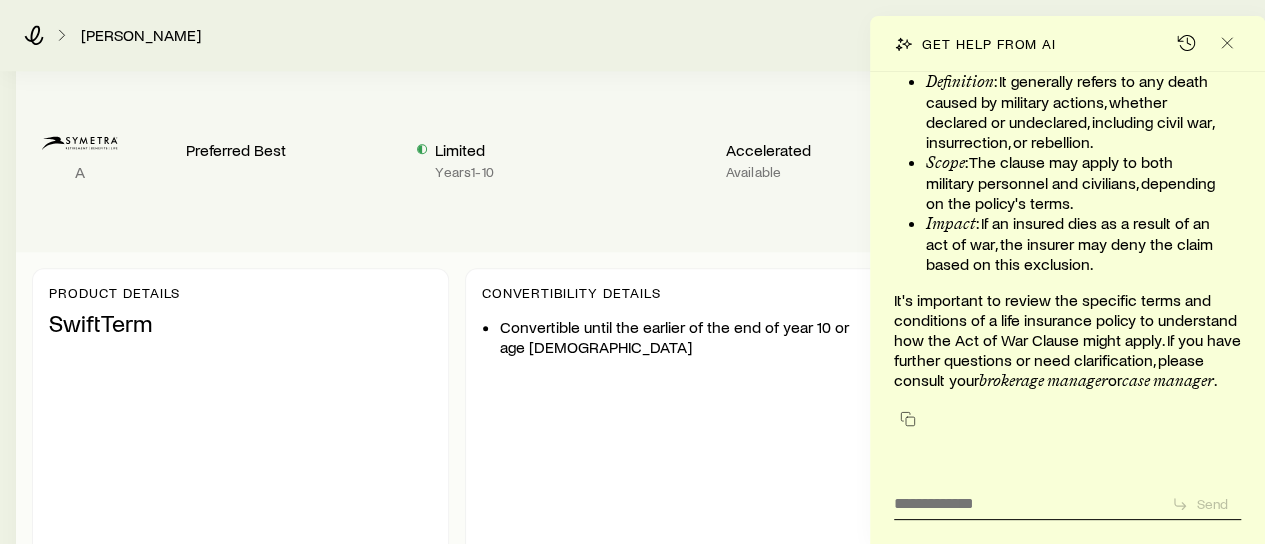 click on "Convertibility Details Convertible until the earlier of the end of year 10 or age [DEMOGRAPHIC_DATA]" at bounding box center (673, 437) 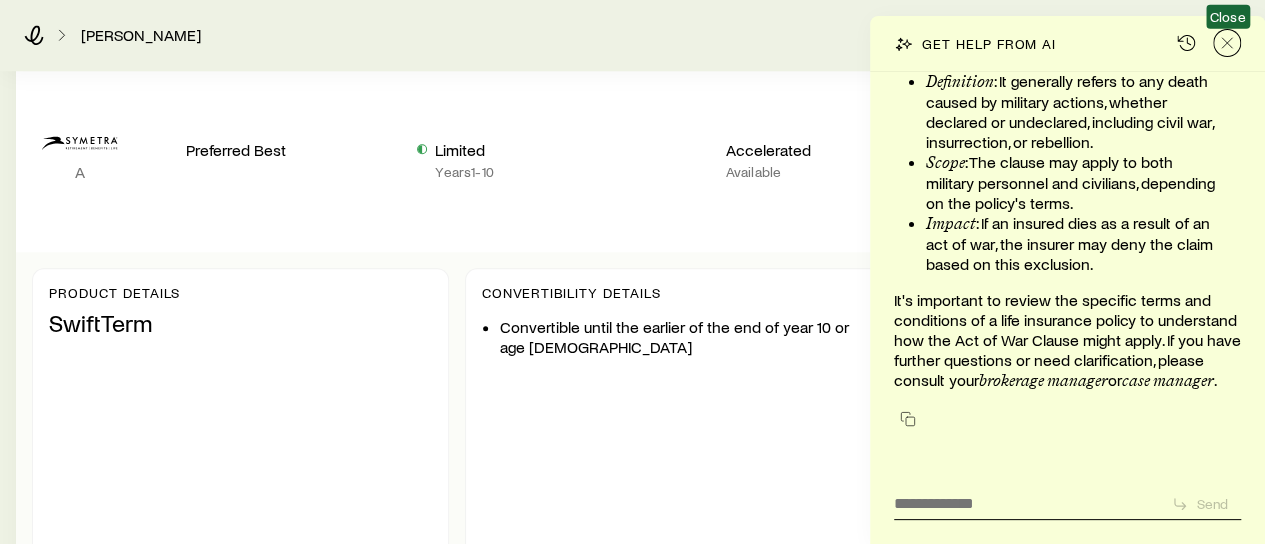 click 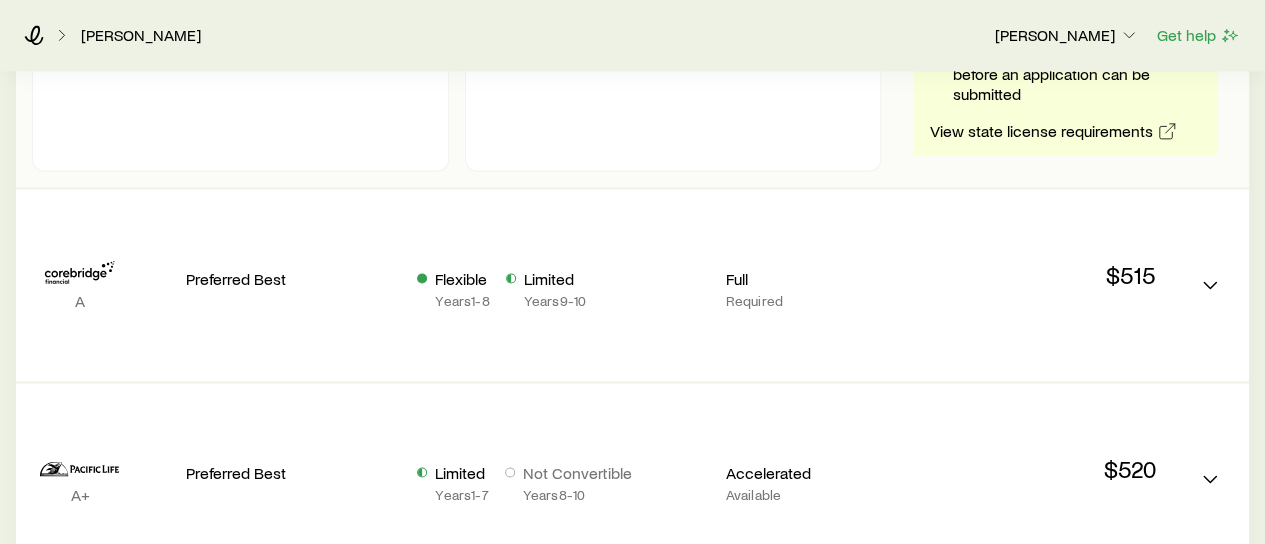 scroll, scrollTop: 1322, scrollLeft: 0, axis: vertical 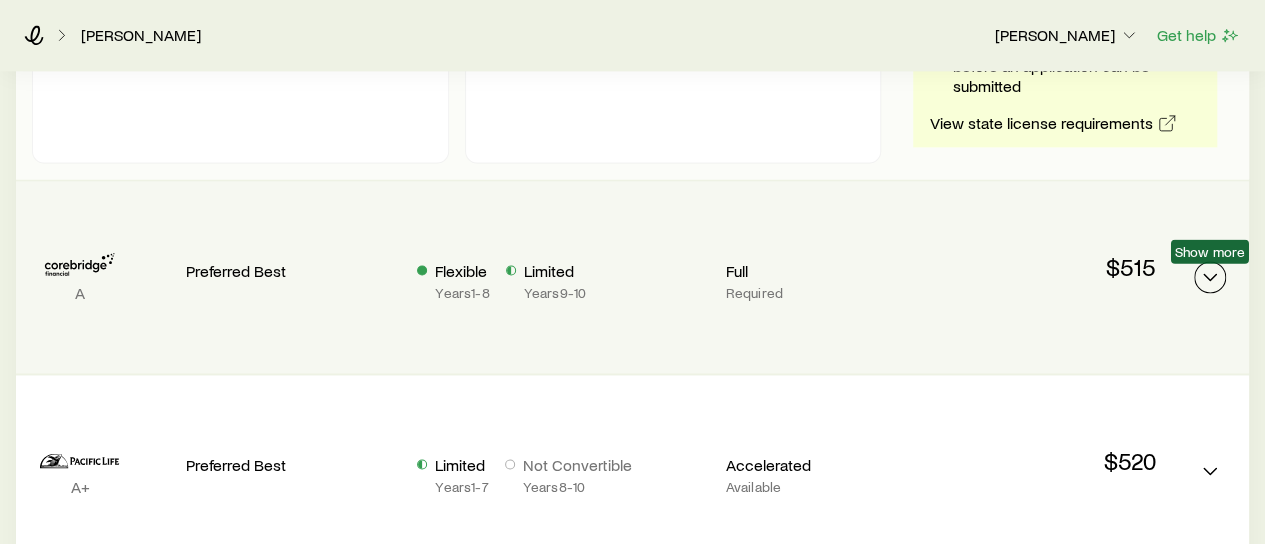 click 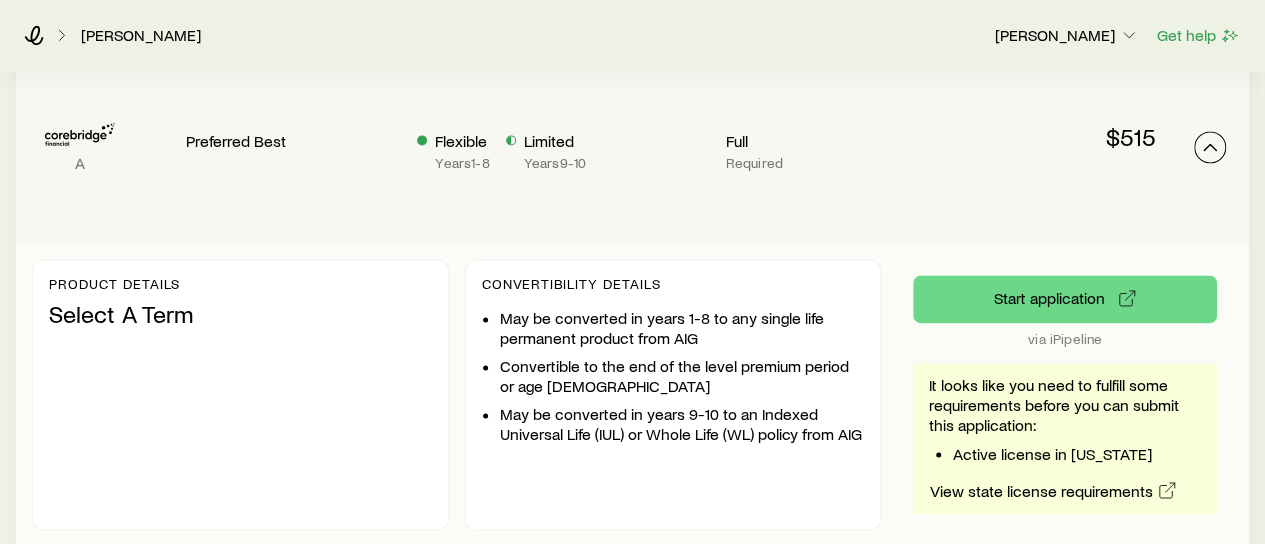 scroll, scrollTop: 1454, scrollLeft: 0, axis: vertical 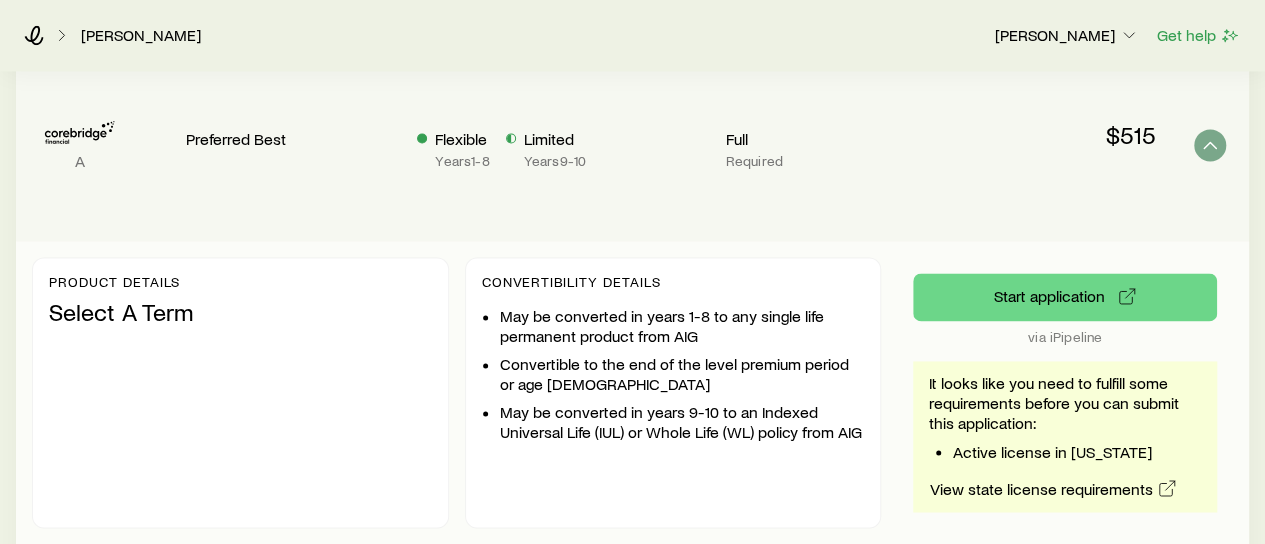 click on "Start application via iPipeline It looks like you need to fulfill some requirements before you can submit this application: Active license in [US_STATE] View state license requirements" at bounding box center (1065, 392) 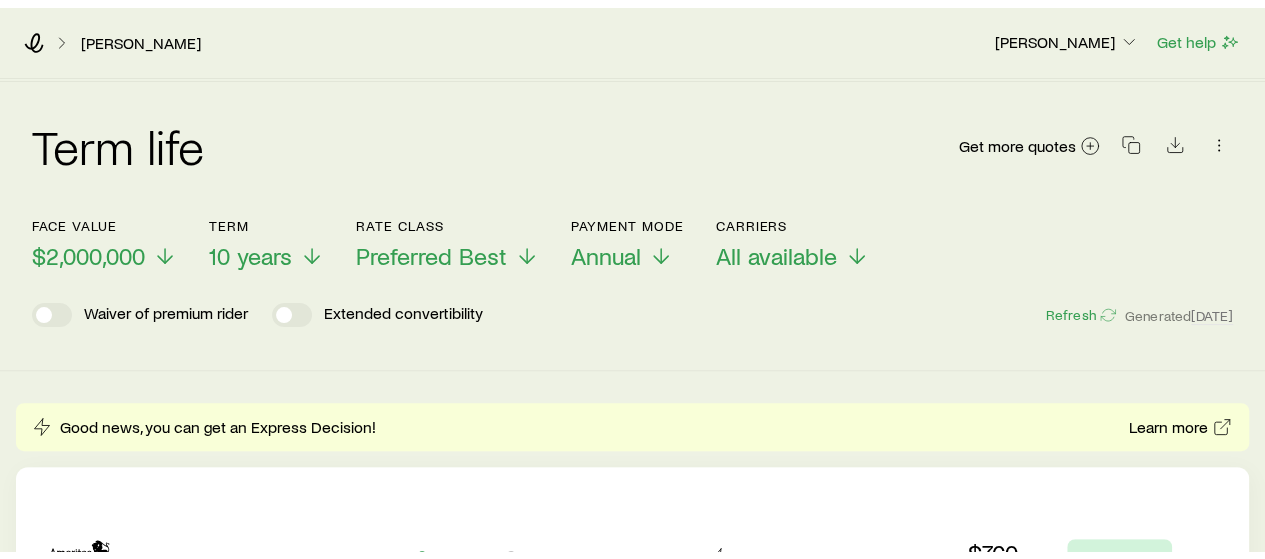 scroll, scrollTop: 0, scrollLeft: 0, axis: both 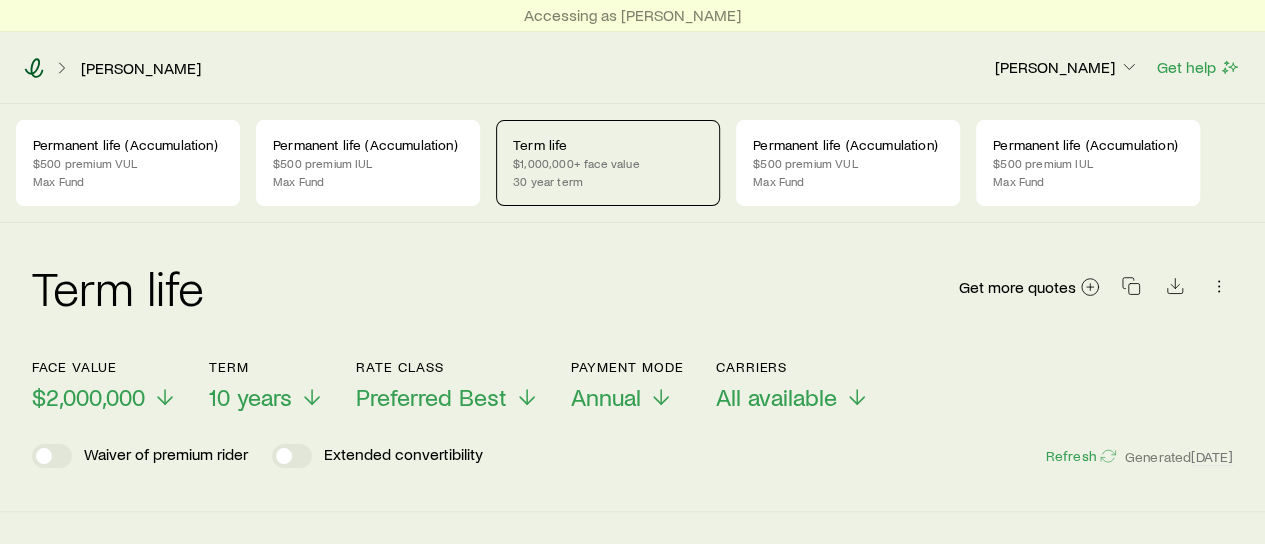 click 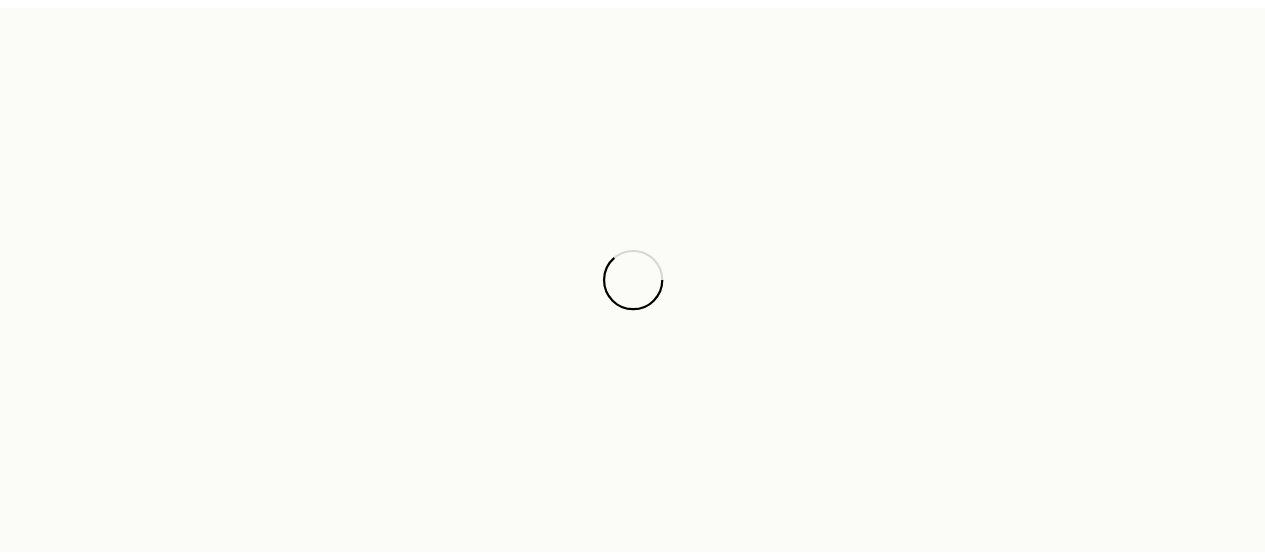 scroll, scrollTop: 3838, scrollLeft: 0, axis: vertical 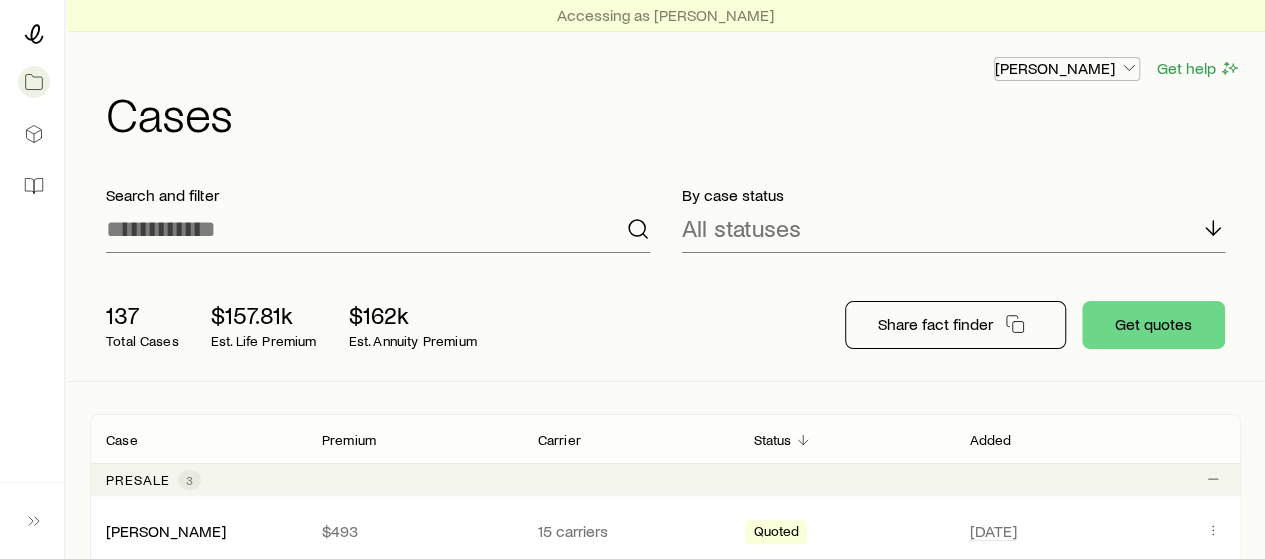 click on "[PERSON_NAME]" at bounding box center [1067, 68] 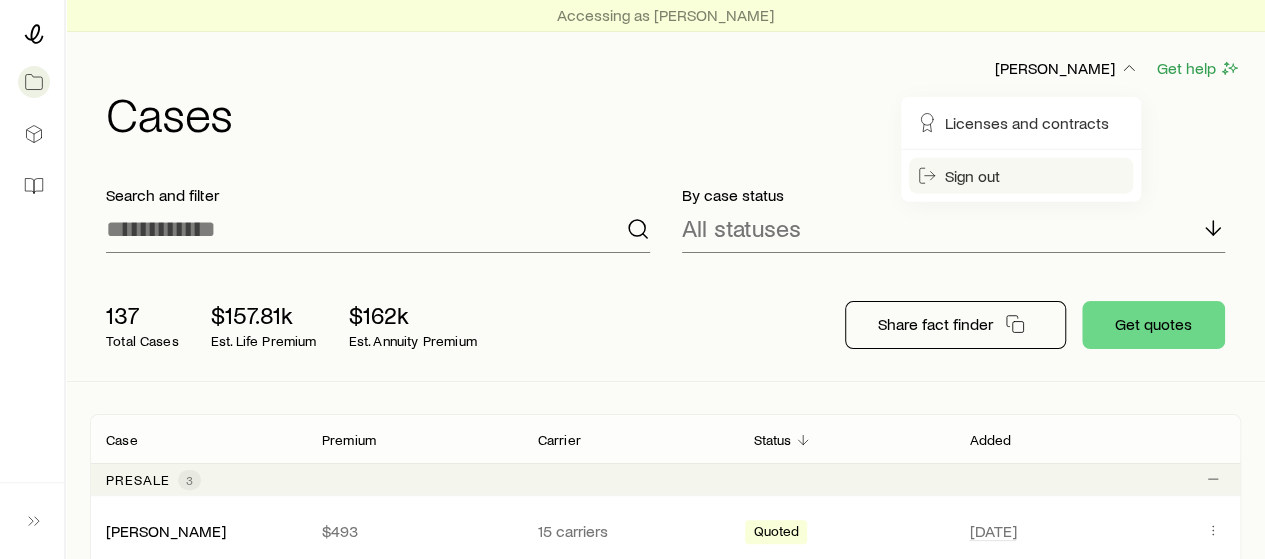 click on "Sign out" at bounding box center (1021, 176) 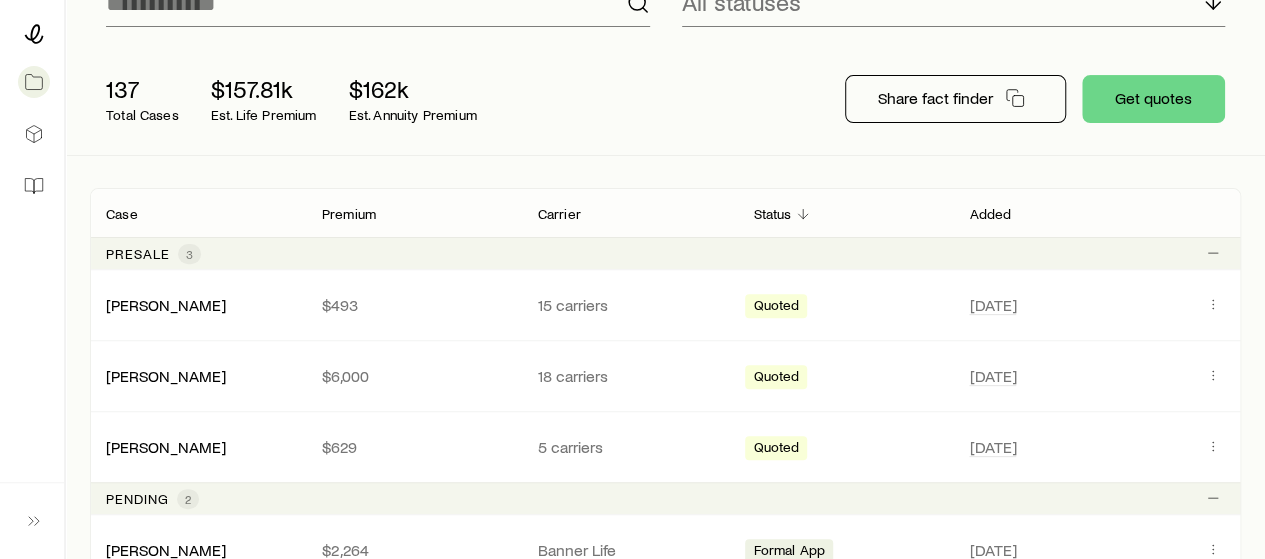scroll, scrollTop: 258, scrollLeft: 0, axis: vertical 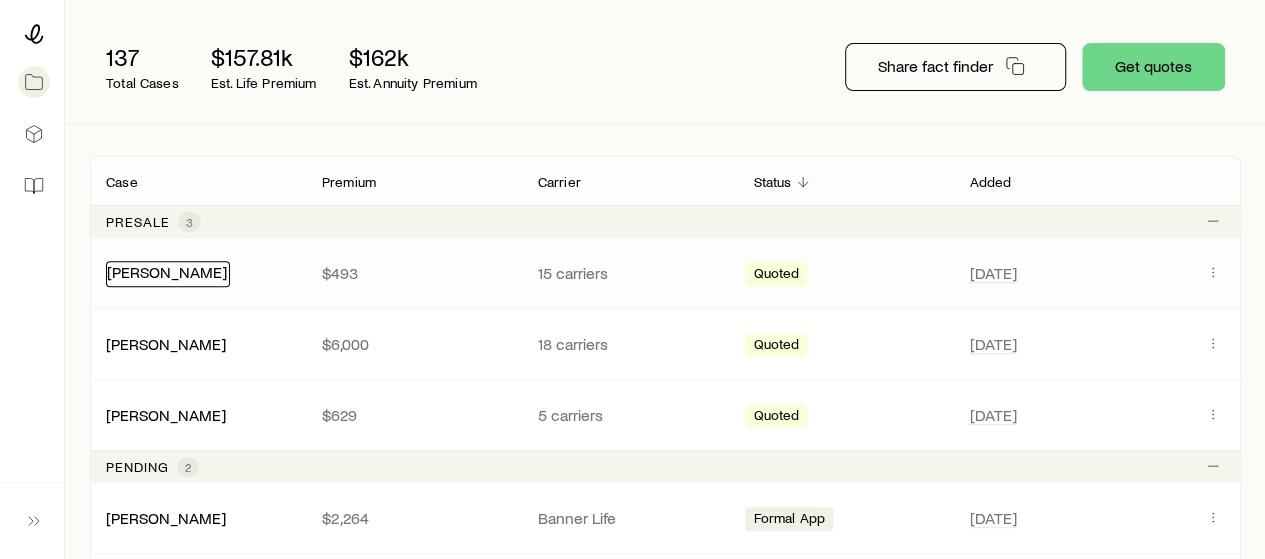 click on "[PERSON_NAME]" at bounding box center (167, 271) 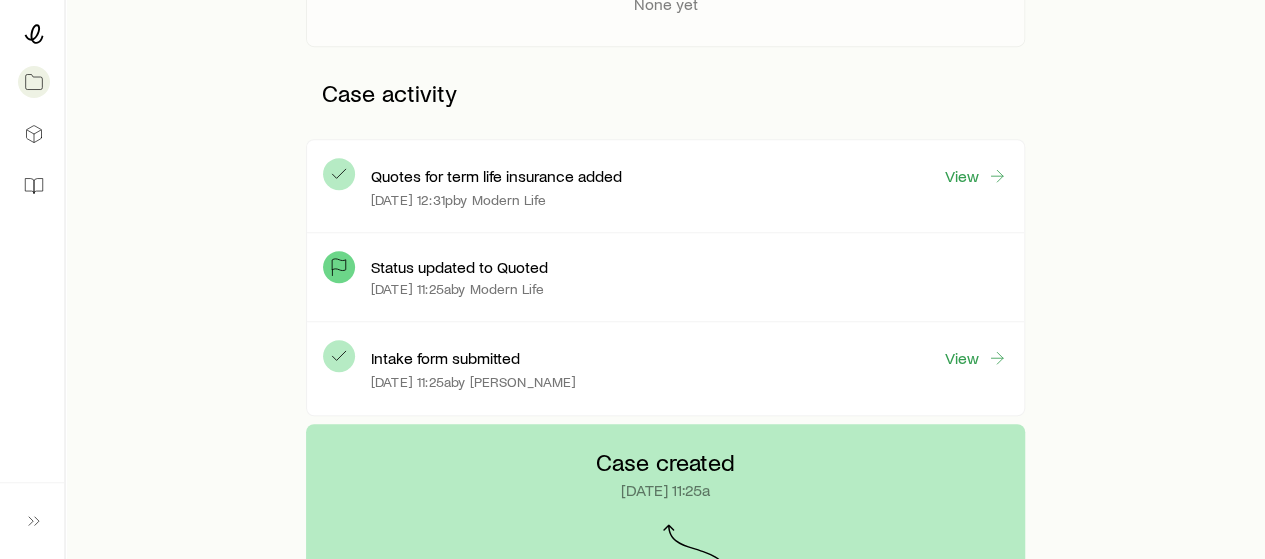 scroll, scrollTop: 505, scrollLeft: 0, axis: vertical 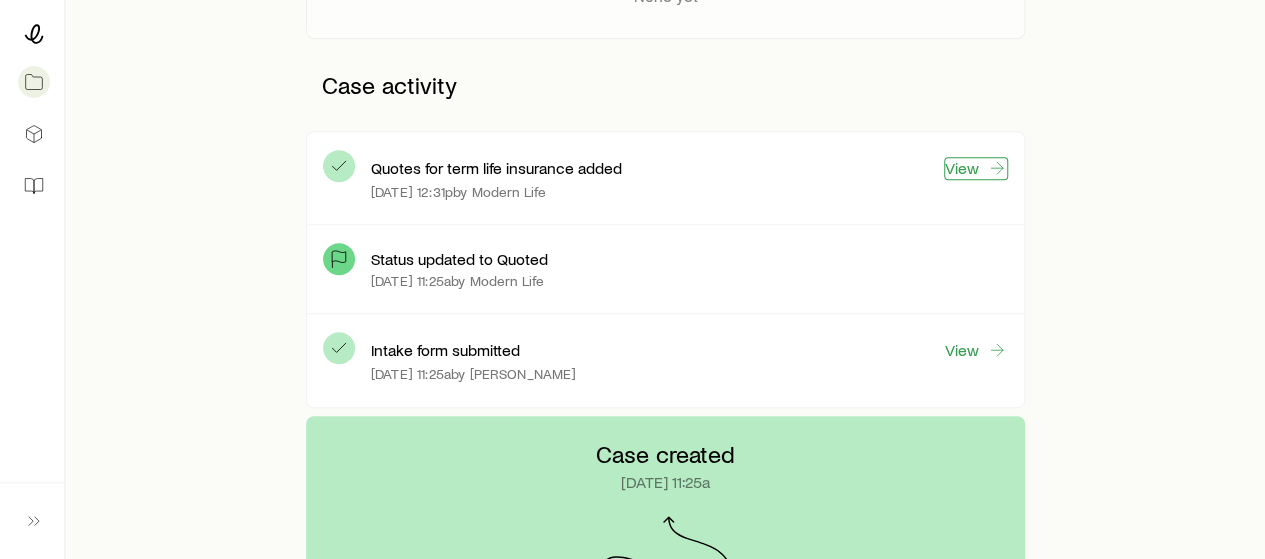 click on "View" at bounding box center (976, 168) 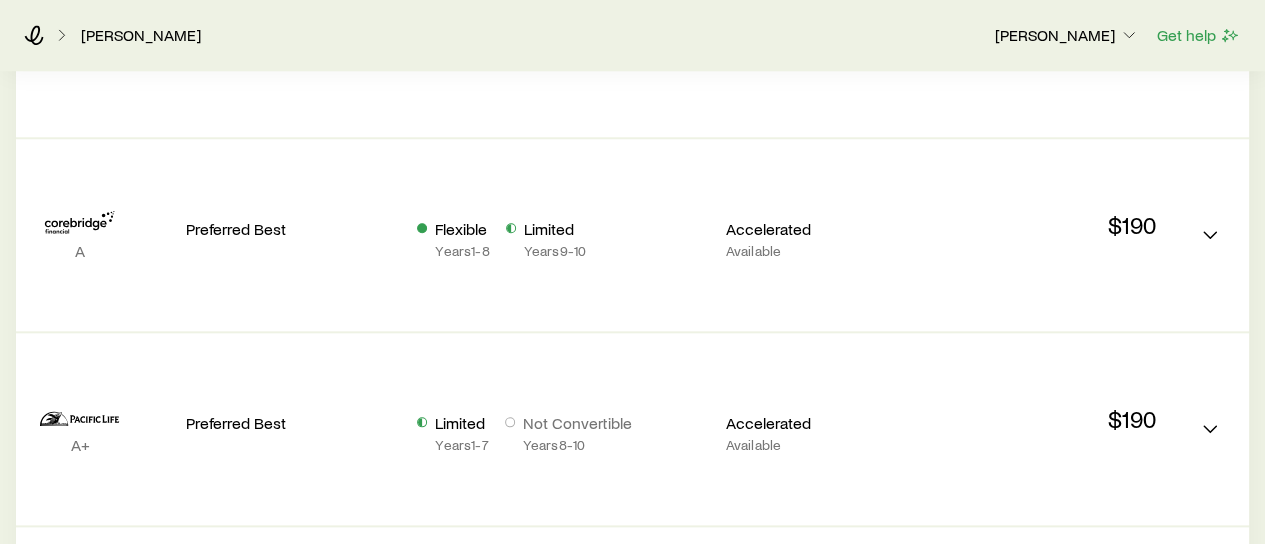 scroll, scrollTop: 793, scrollLeft: 0, axis: vertical 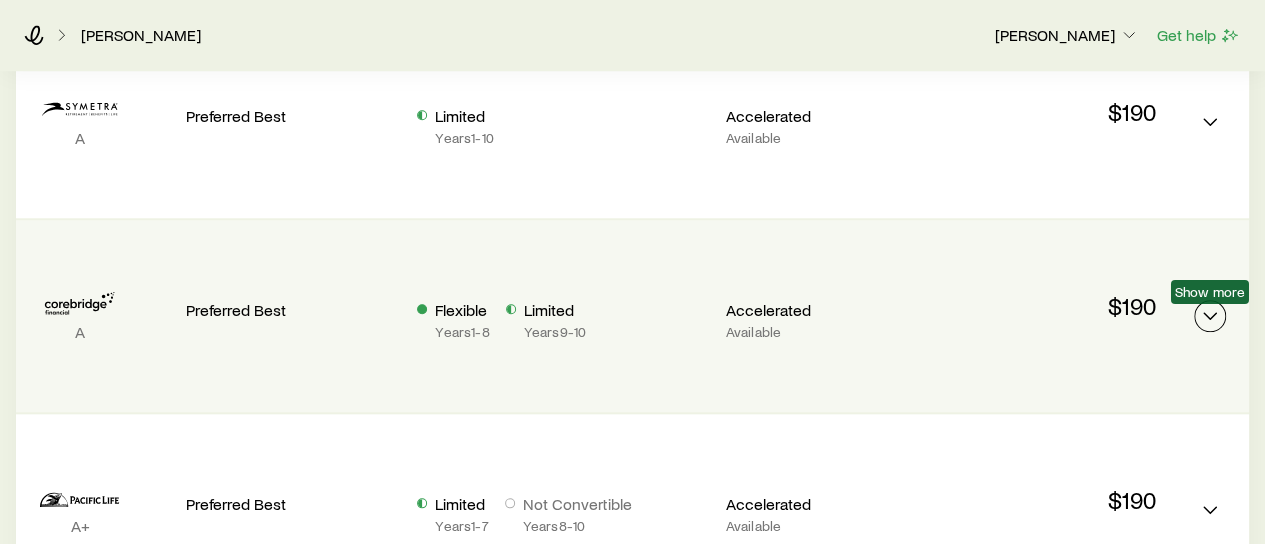 click 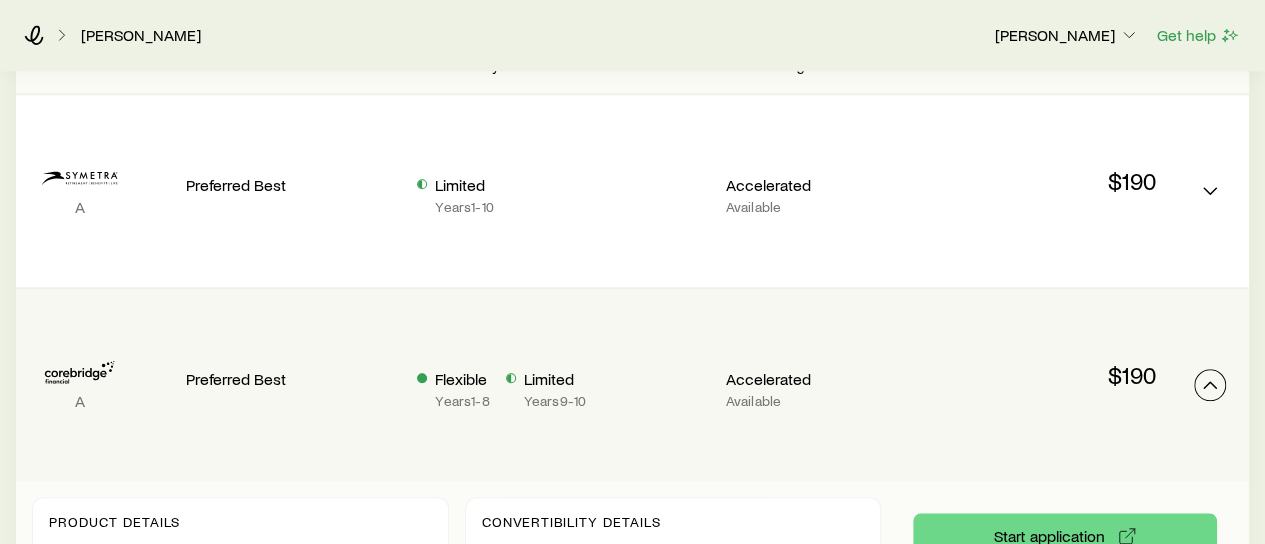 scroll, scrollTop: 708, scrollLeft: 0, axis: vertical 